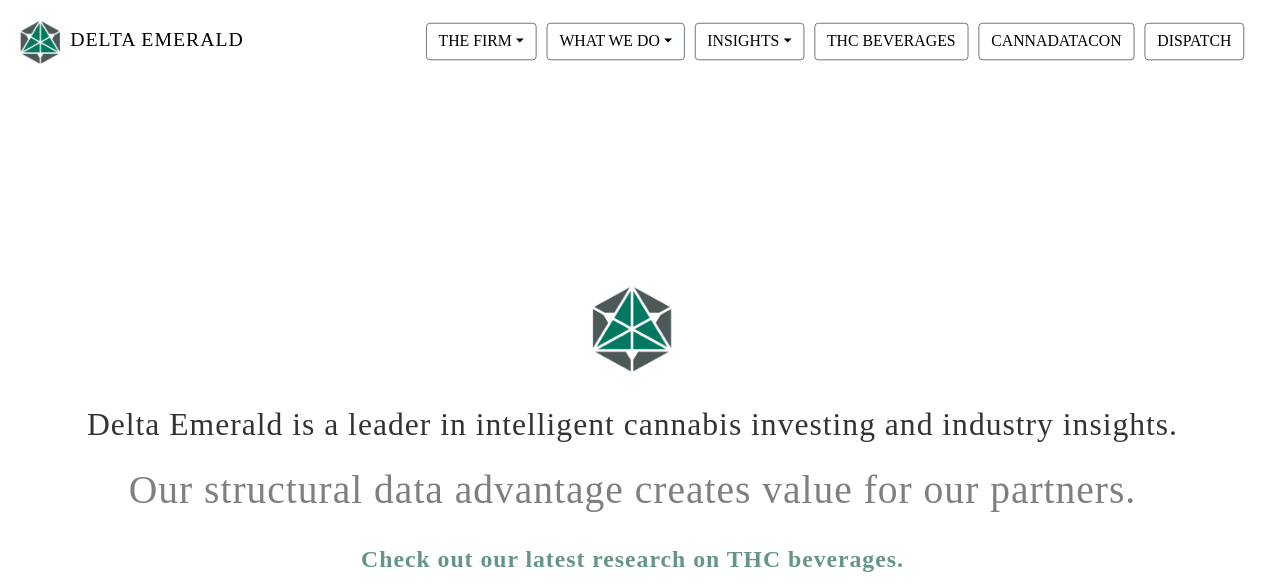 scroll, scrollTop: 0, scrollLeft: 0, axis: both 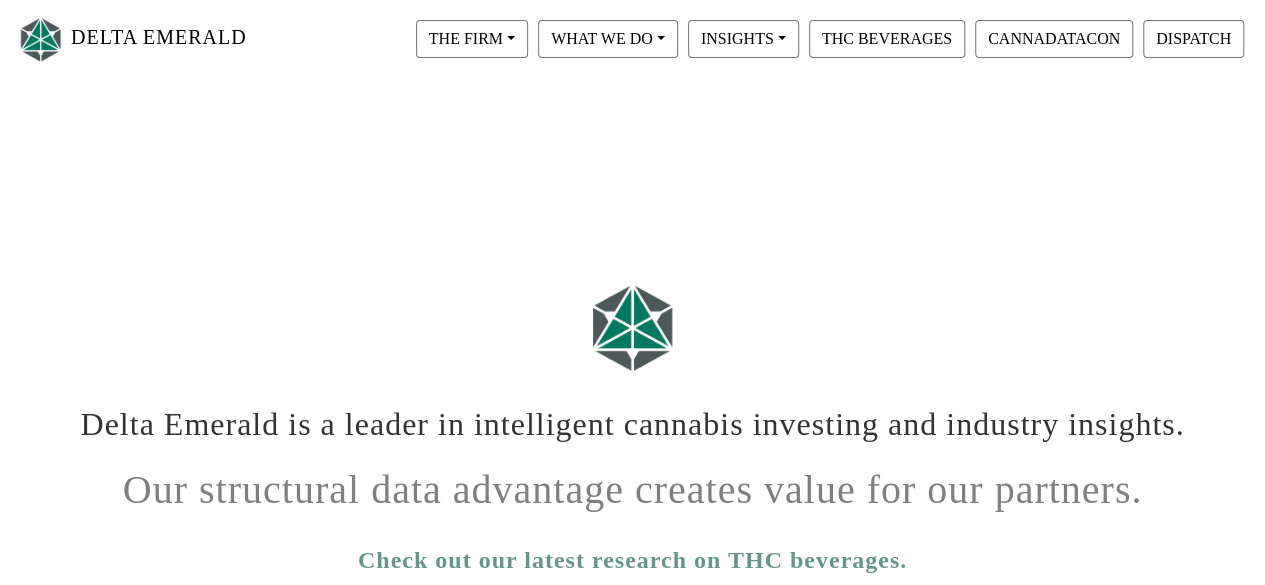 drag, startPoint x: 124, startPoint y: 39, endPoint x: 79, endPoint y: 160, distance: 129.09686 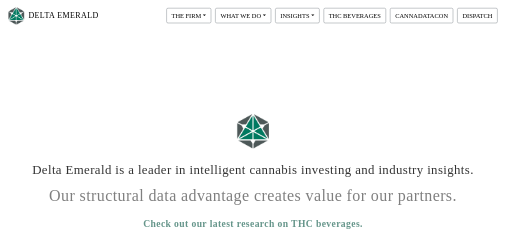 scroll, scrollTop: 0, scrollLeft: 0, axis: both 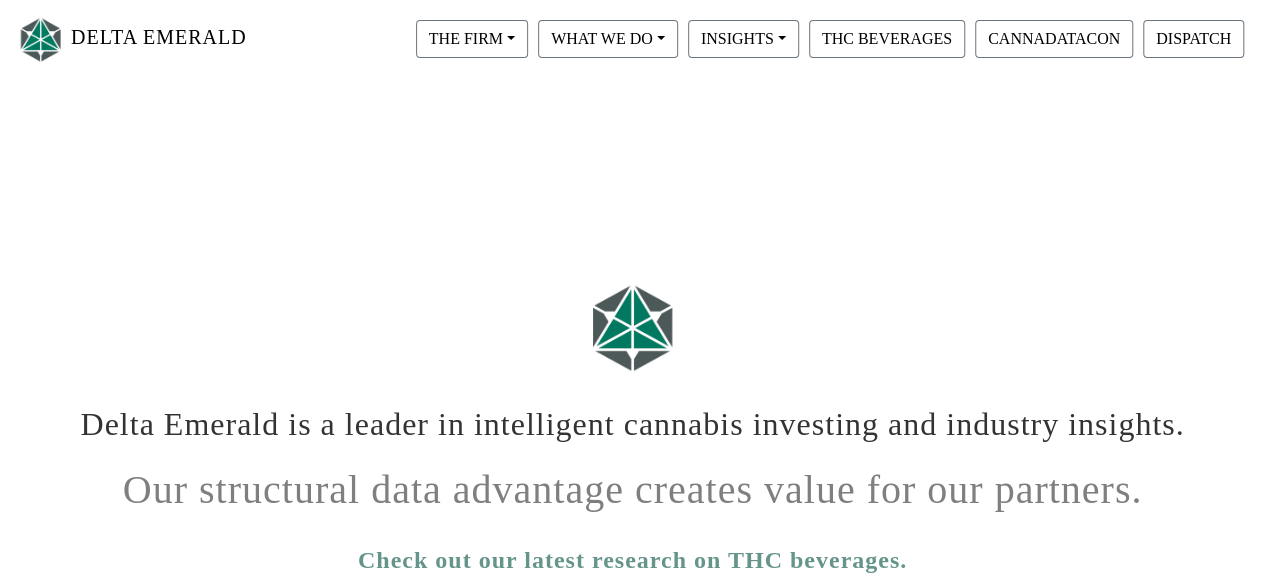 drag, startPoint x: 15, startPoint y: 31, endPoint x: 414, endPoint y: 184, distance: 427.32892 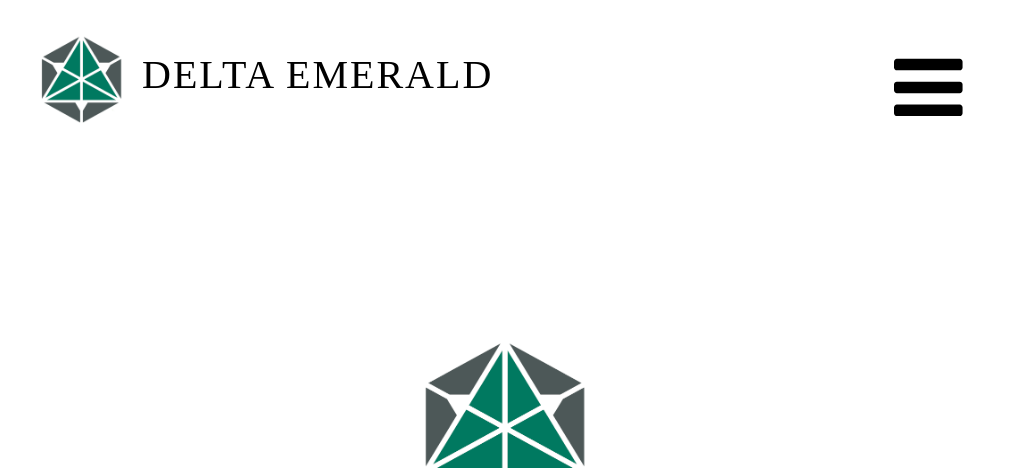 scroll, scrollTop: 0, scrollLeft: 0, axis: both 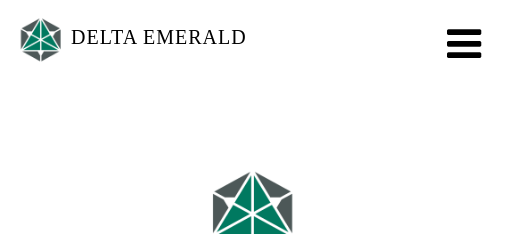 click at bounding box center [464, 44] 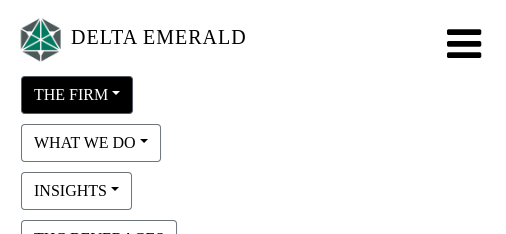 type 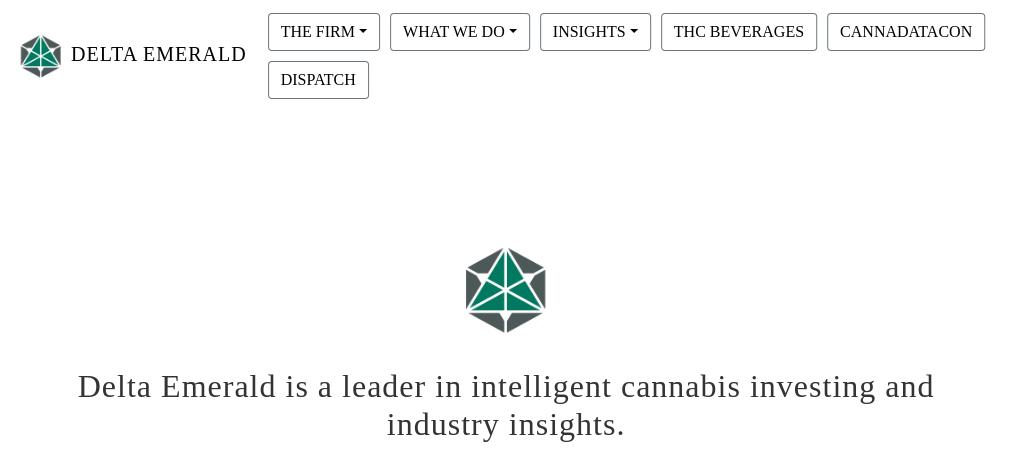 click on "DELTA EMERALD THE FIRM Our Objective Our People Our Values Our Portfolio FAQ WHAT WE DO Private Equity Proprietary Data Digital Infrastructure INSIGHTS View All Magic Wand Delta Dispatch CannaDataCon THC BEVERAGES CANNADATACON DISPATCH Delta Emerald is a leader in intelligent cannabis investing and industry insights. Our structural data advantage creates value for our partners. Check out our latest research on THC beverages. Delta Emerald Ventures Advisors LLC 408 Broadway, 2nd Floor New York, NY 10013  Legal   |  Privacy  Copyright © Delta Emerald Ventures Advisors LLC  2025 . All rights reserved." at bounding box center [506, 567] 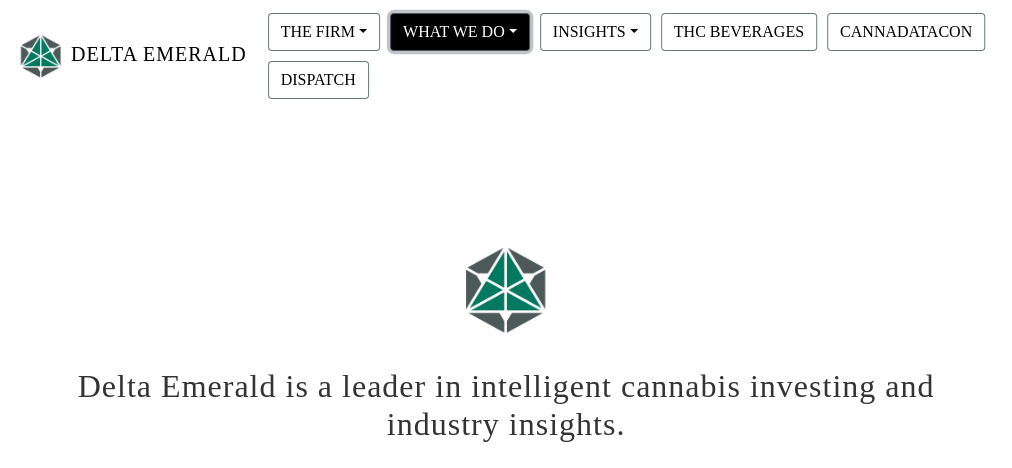 click on "WHAT WE DO" at bounding box center [324, 32] 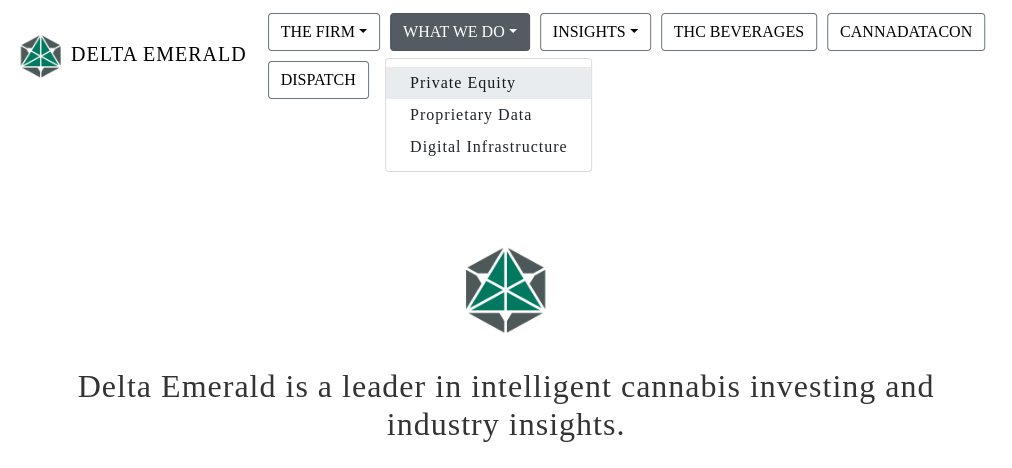 click on "Private Equity" at bounding box center (489, 83) 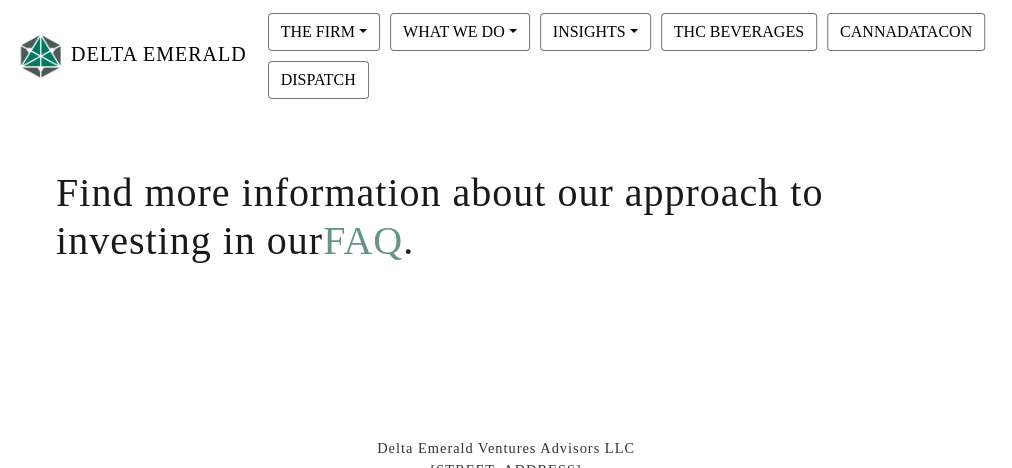 scroll, scrollTop: 866, scrollLeft: 0, axis: vertical 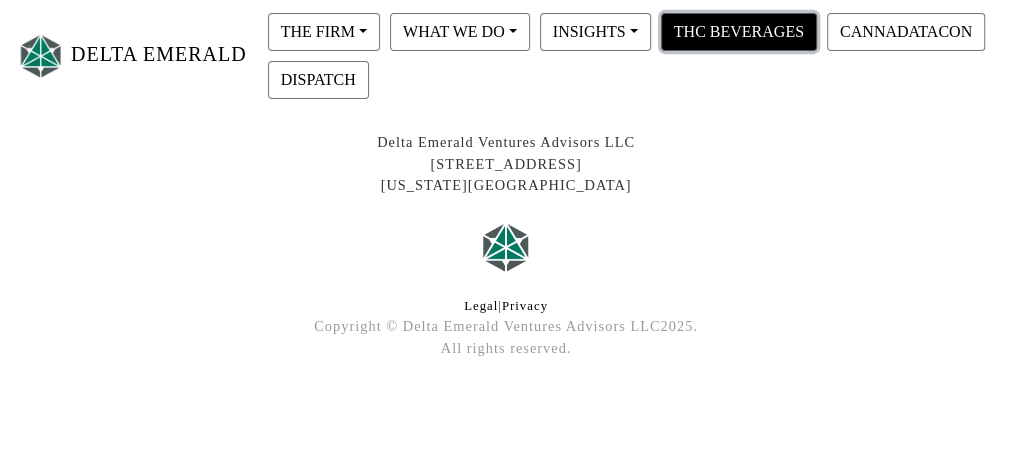 click on "THC BEVERAGES" at bounding box center (739, 32) 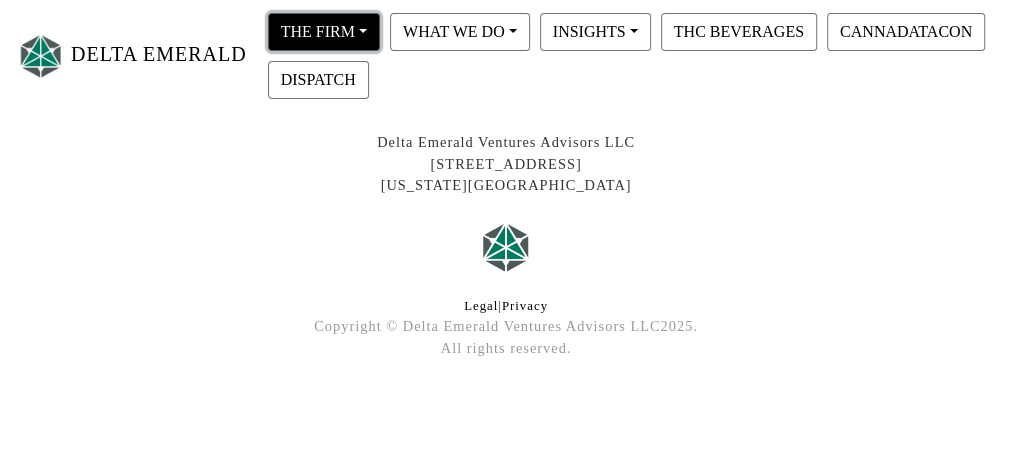 click on "THE FIRM" at bounding box center [324, 32] 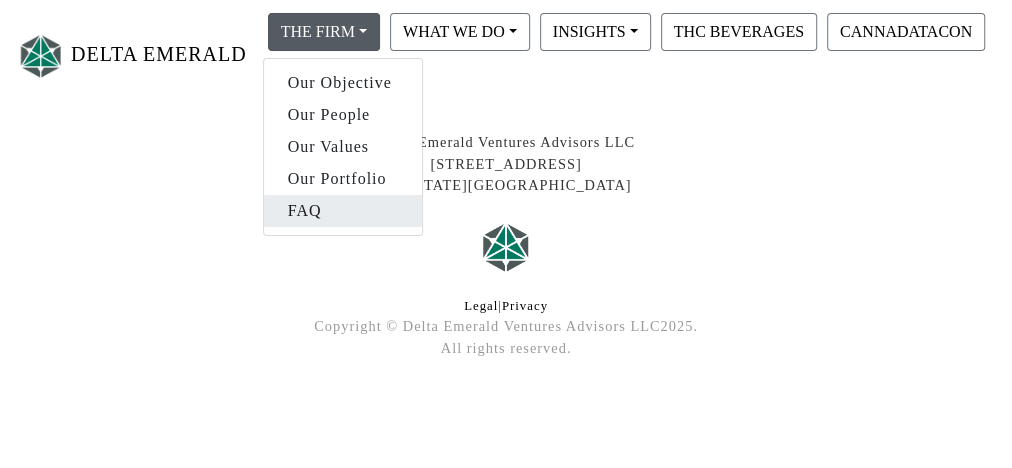 click on "FAQ" at bounding box center [343, 211] 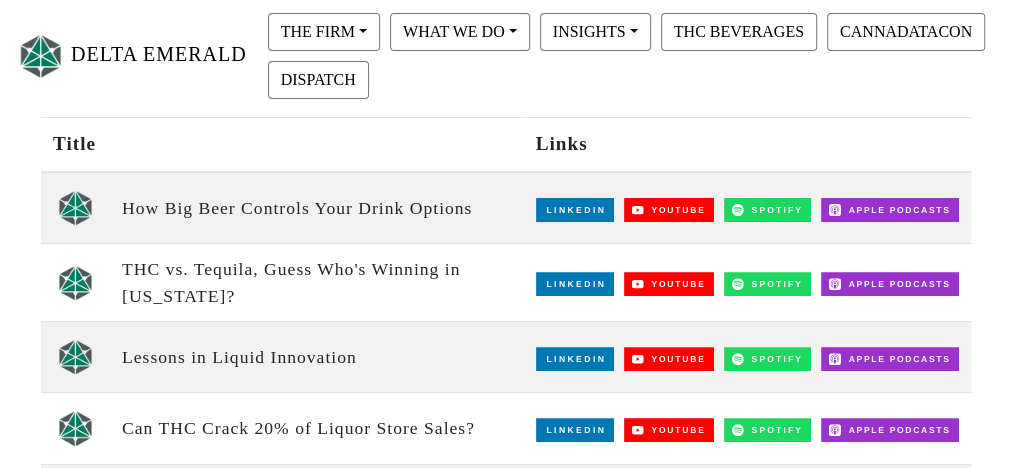 scroll, scrollTop: 80, scrollLeft: 0, axis: vertical 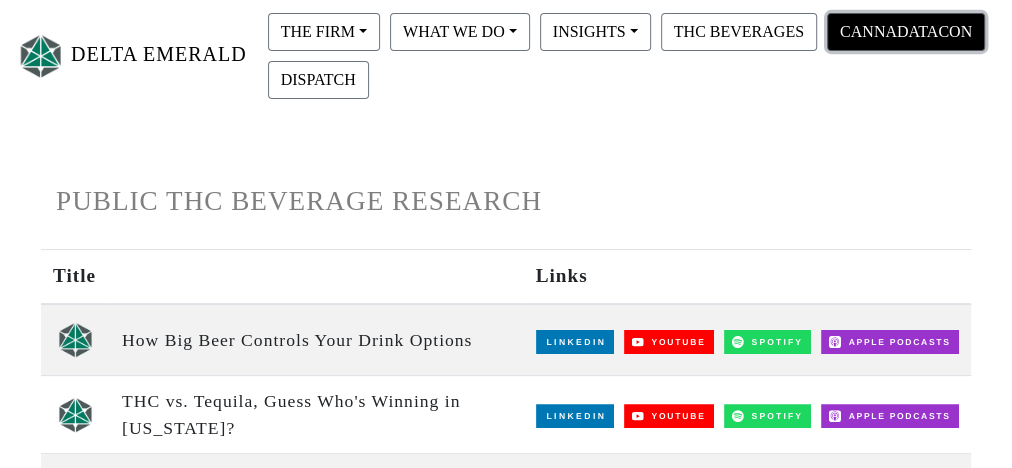 click on "CANNADATACON" at bounding box center (906, 32) 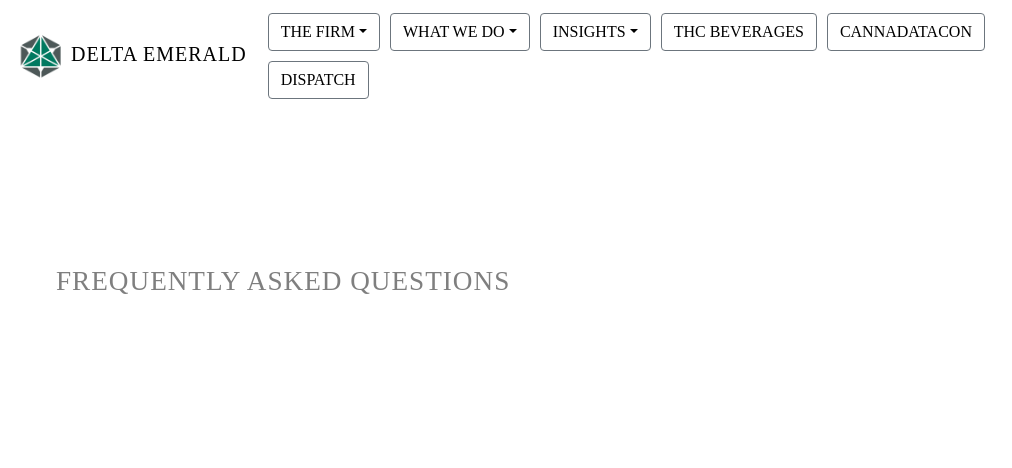 scroll, scrollTop: 0, scrollLeft: 0, axis: both 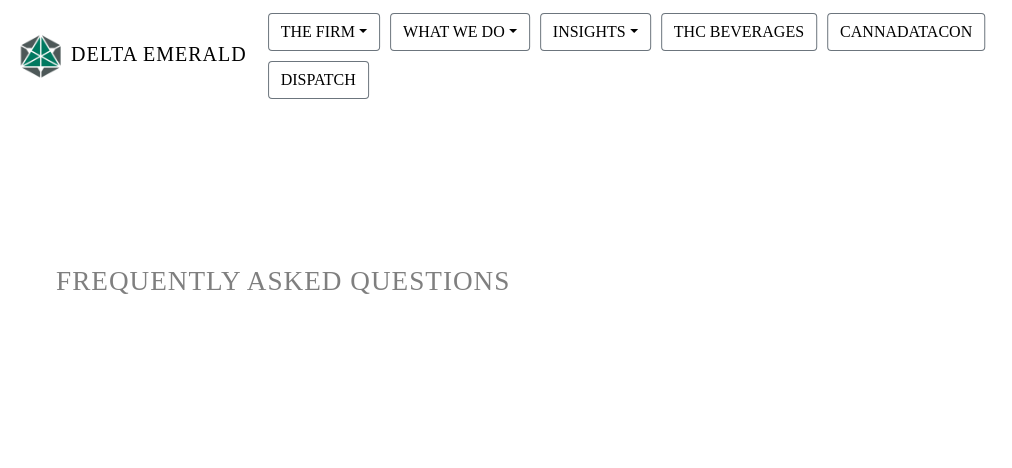 click on "THE FIRM" at bounding box center (324, 32) 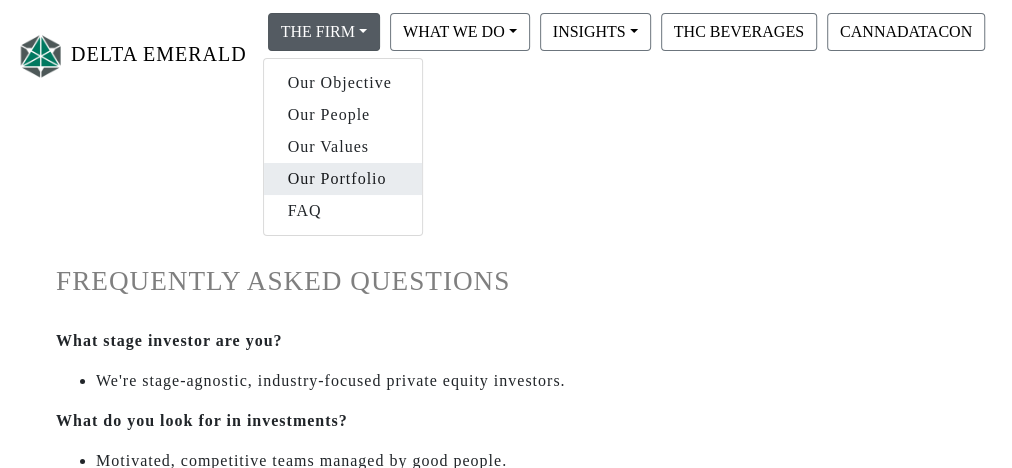 click on "Our Portfolio" at bounding box center (343, 179) 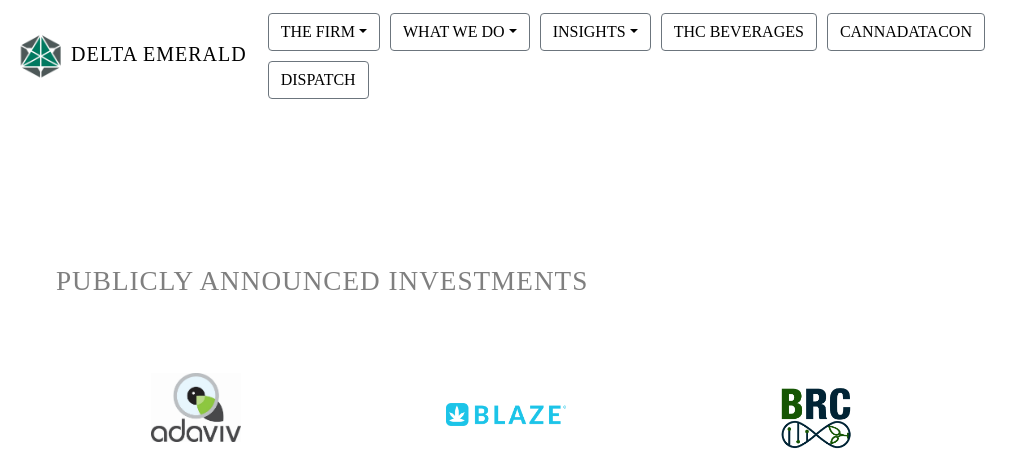 scroll, scrollTop: 0, scrollLeft: 0, axis: both 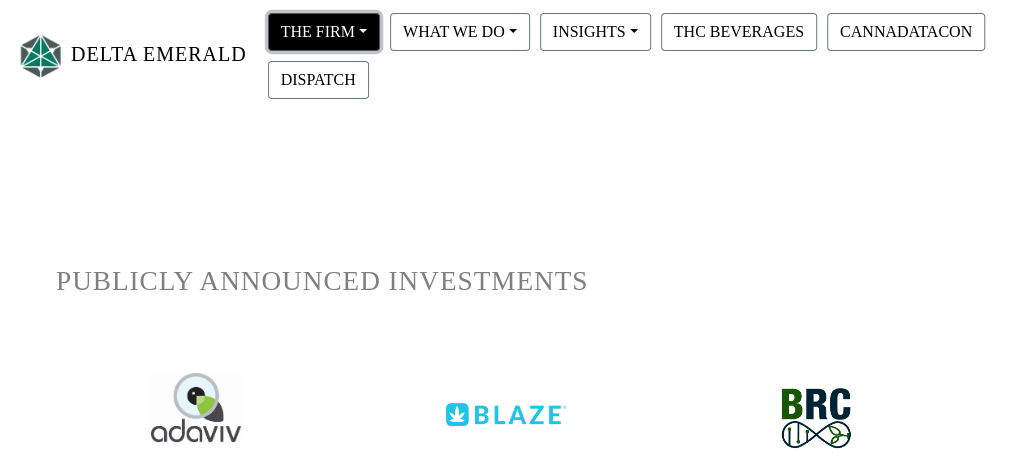 click on "THE FIRM" at bounding box center [324, 32] 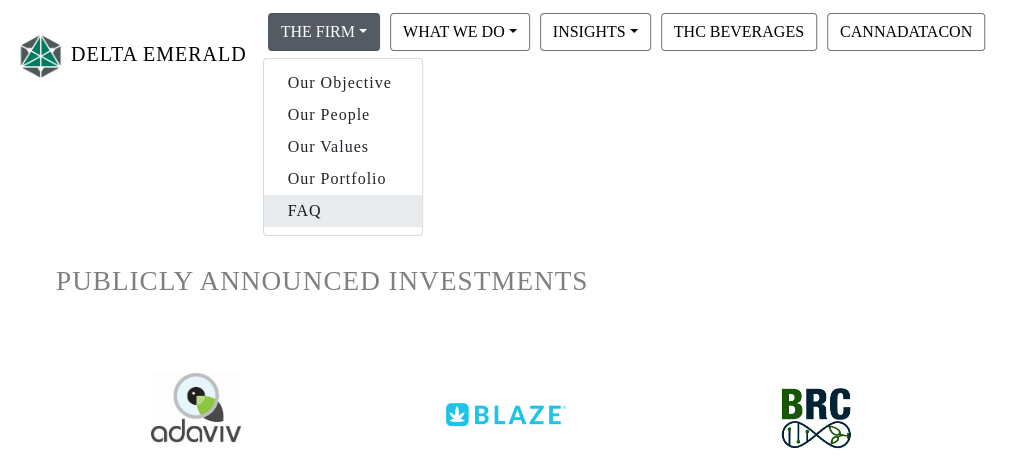 click on "FAQ" at bounding box center (343, 211) 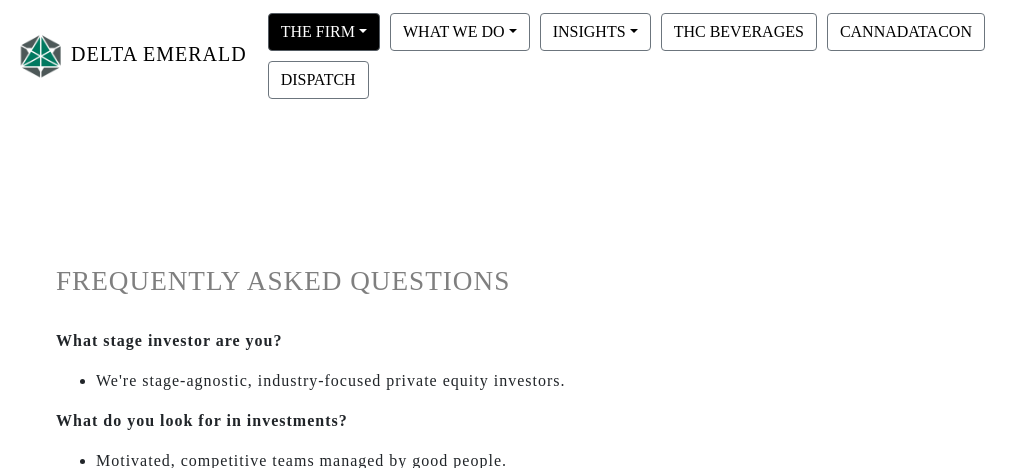 scroll, scrollTop: 0, scrollLeft: 0, axis: both 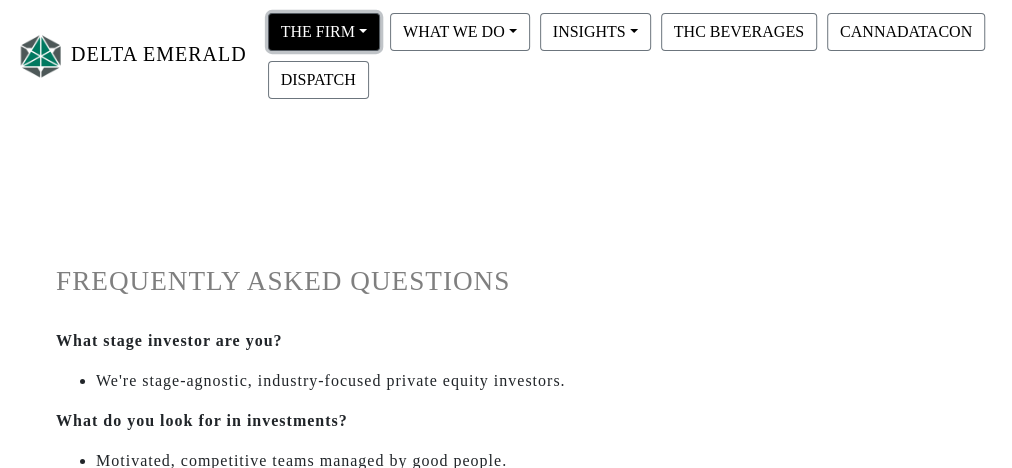 click on "THE FIRM" at bounding box center [324, 32] 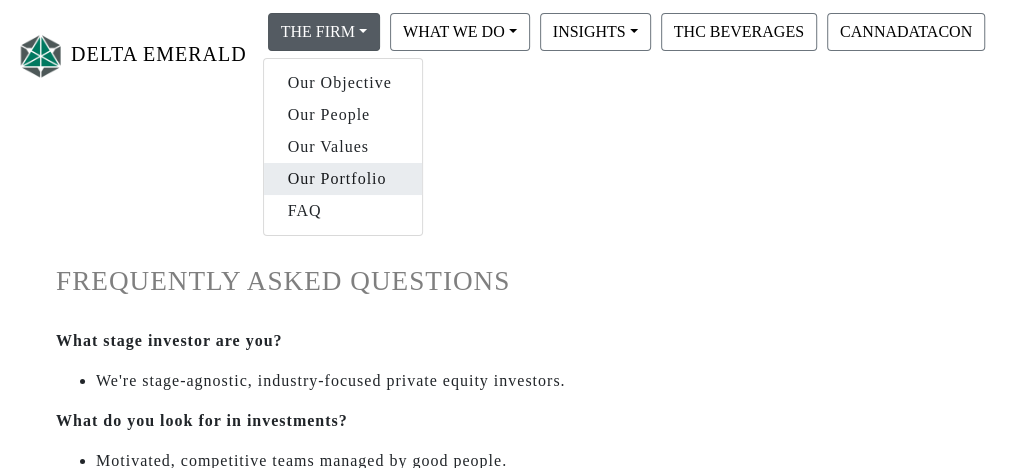 click on "Our Portfolio" at bounding box center (343, 179) 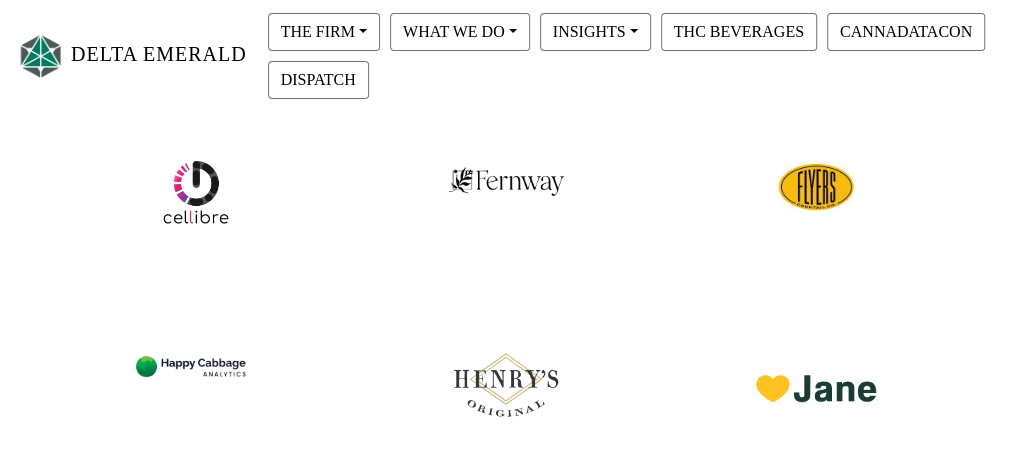 scroll, scrollTop: 400, scrollLeft: 0, axis: vertical 